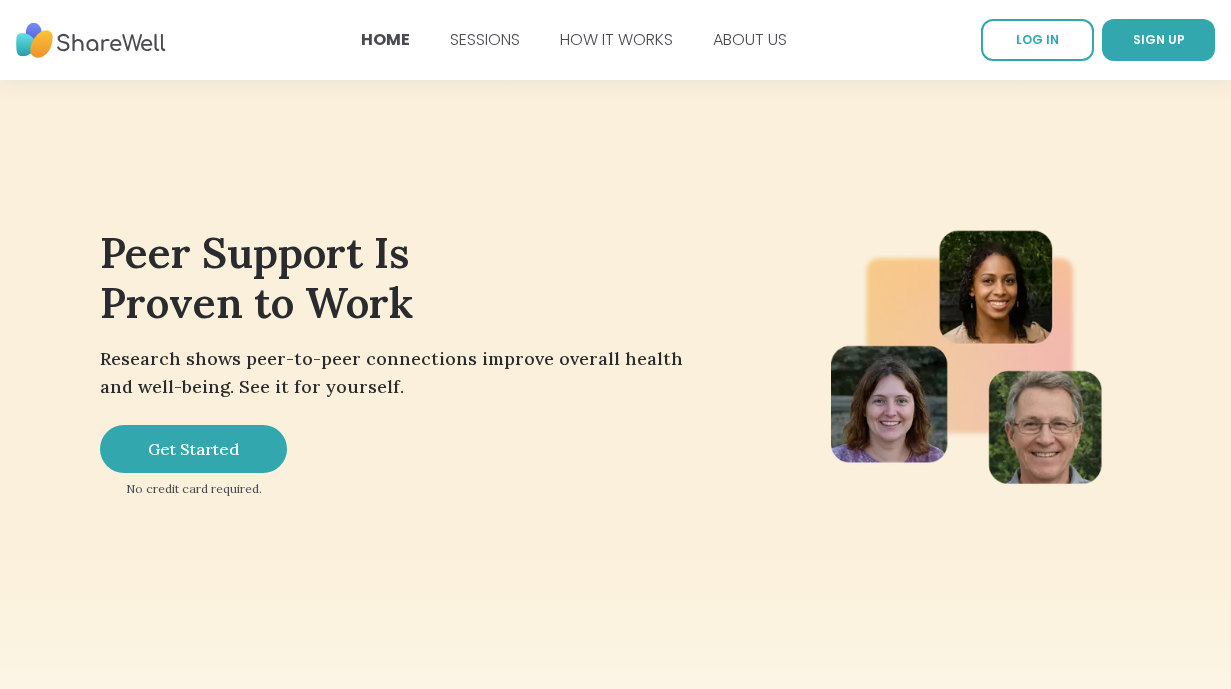 scroll, scrollTop: 0, scrollLeft: 0, axis: both 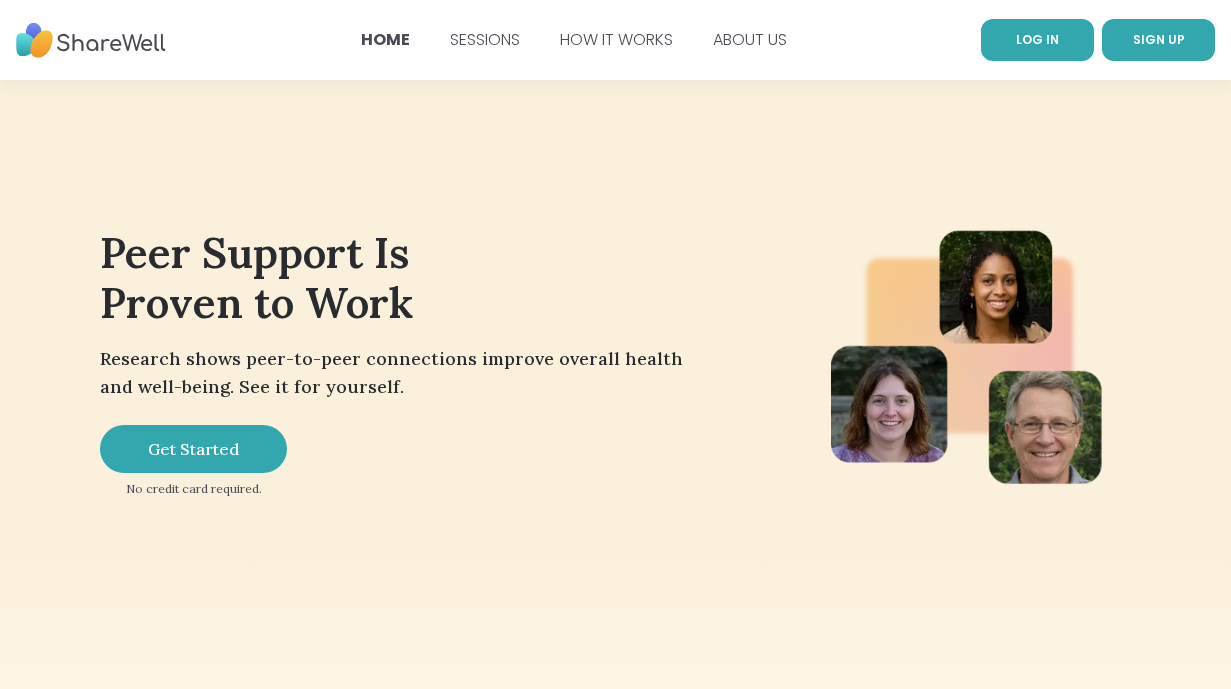 click on "LOG IN" at bounding box center [1037, 39] 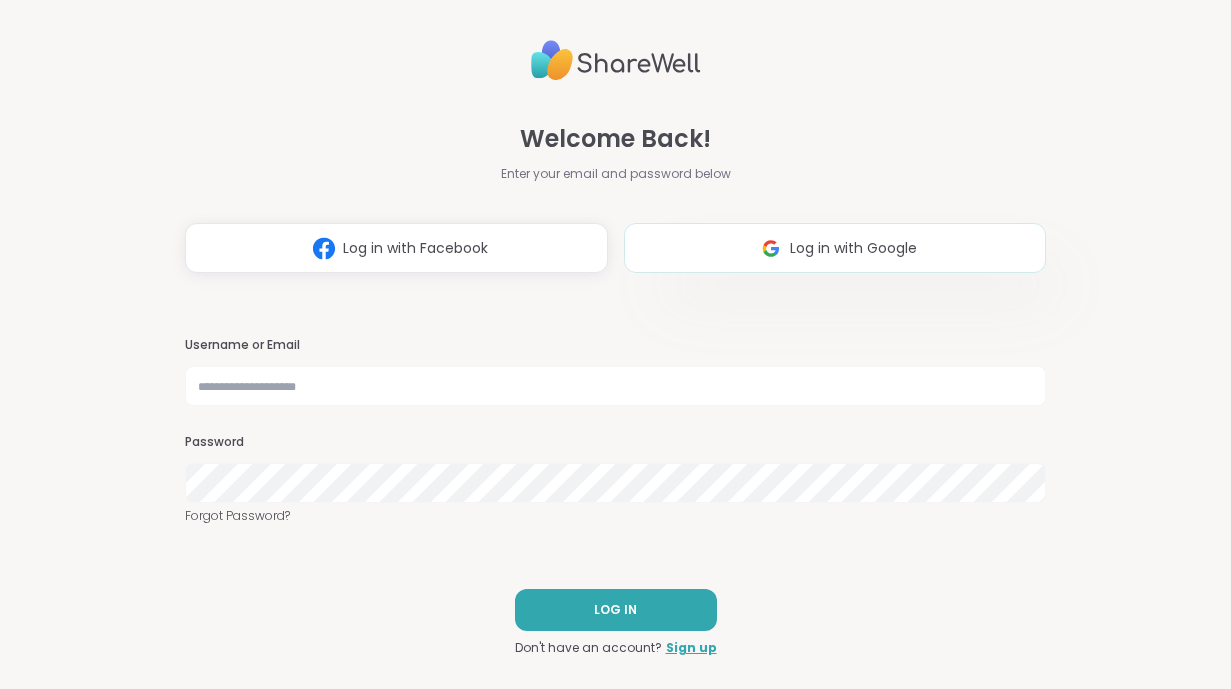 click on "Log in with Google" at bounding box center (853, 248) 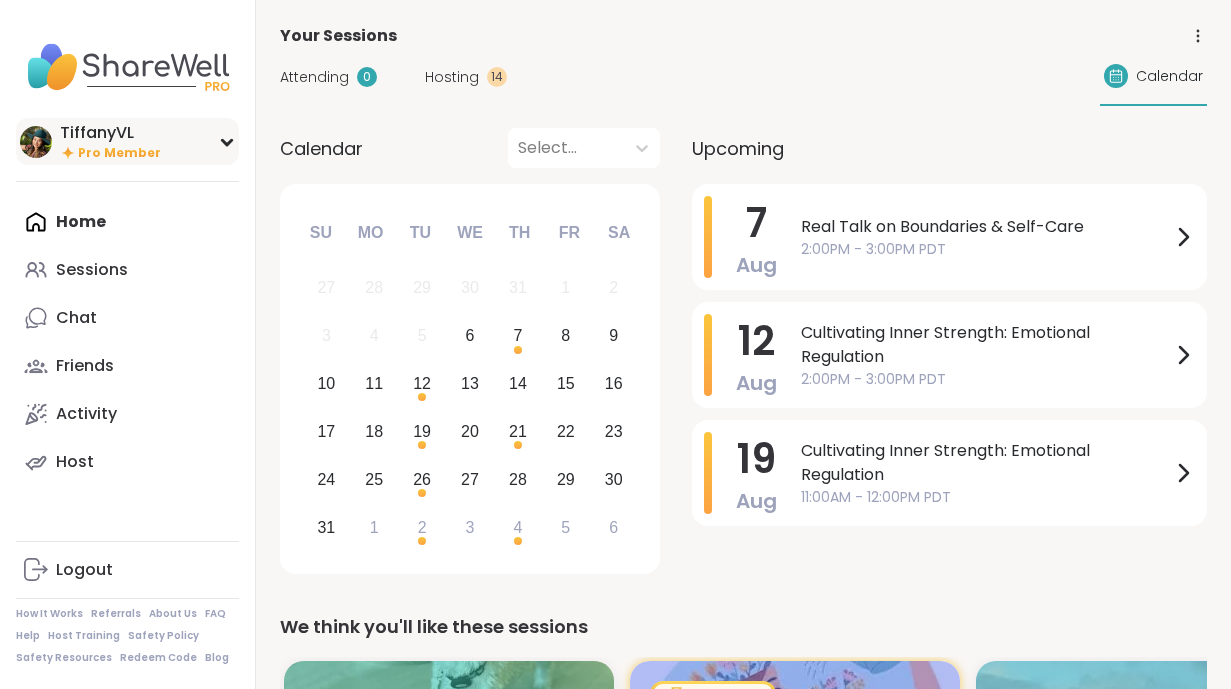 click on "Pro Member" at bounding box center [119, 153] 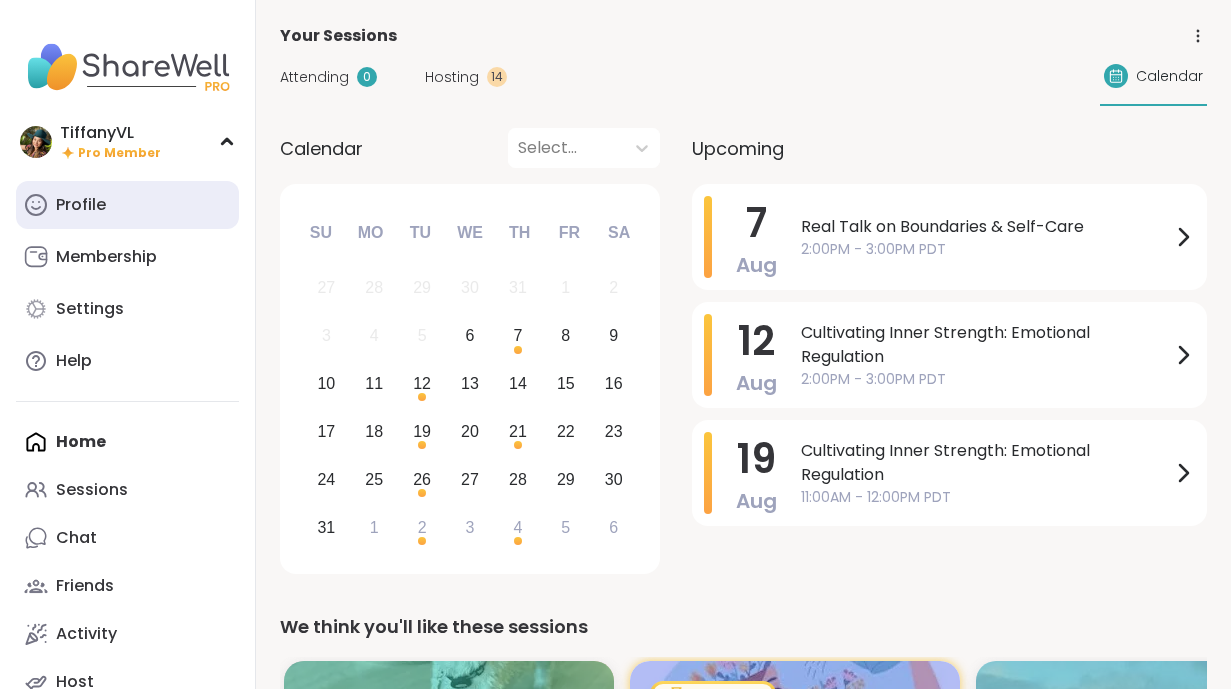 click on "Profile" at bounding box center [81, 205] 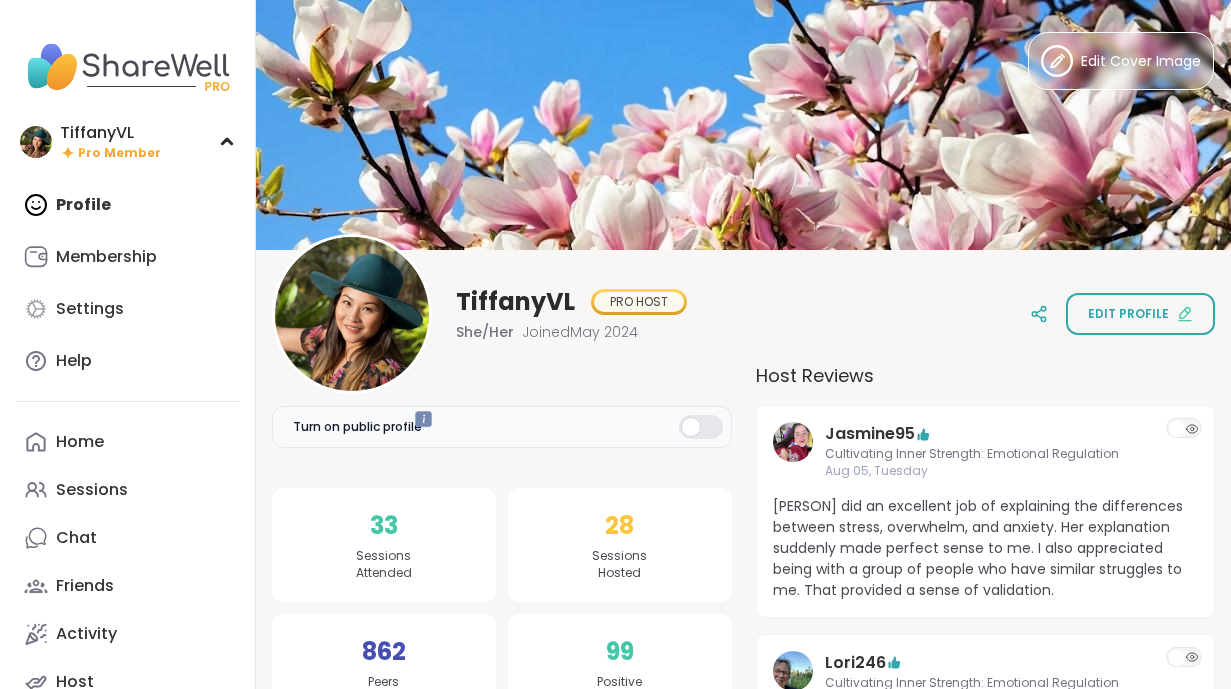 scroll, scrollTop: 0, scrollLeft: 0, axis: both 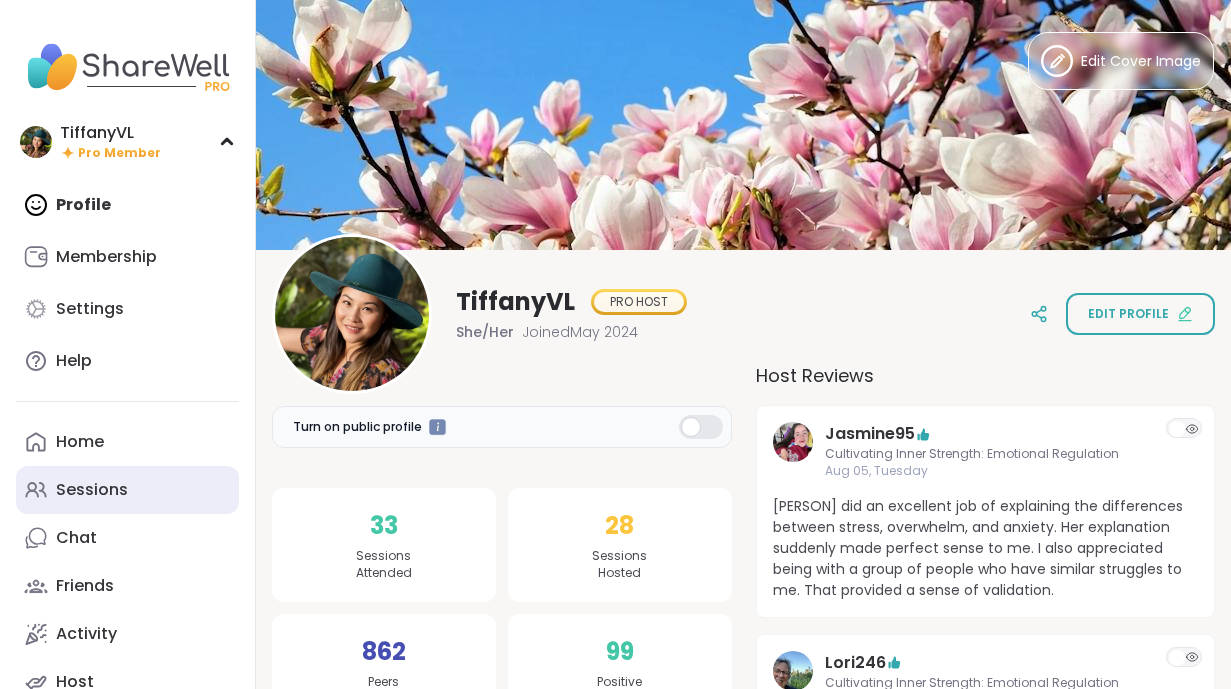 click on "Sessions" at bounding box center [92, 490] 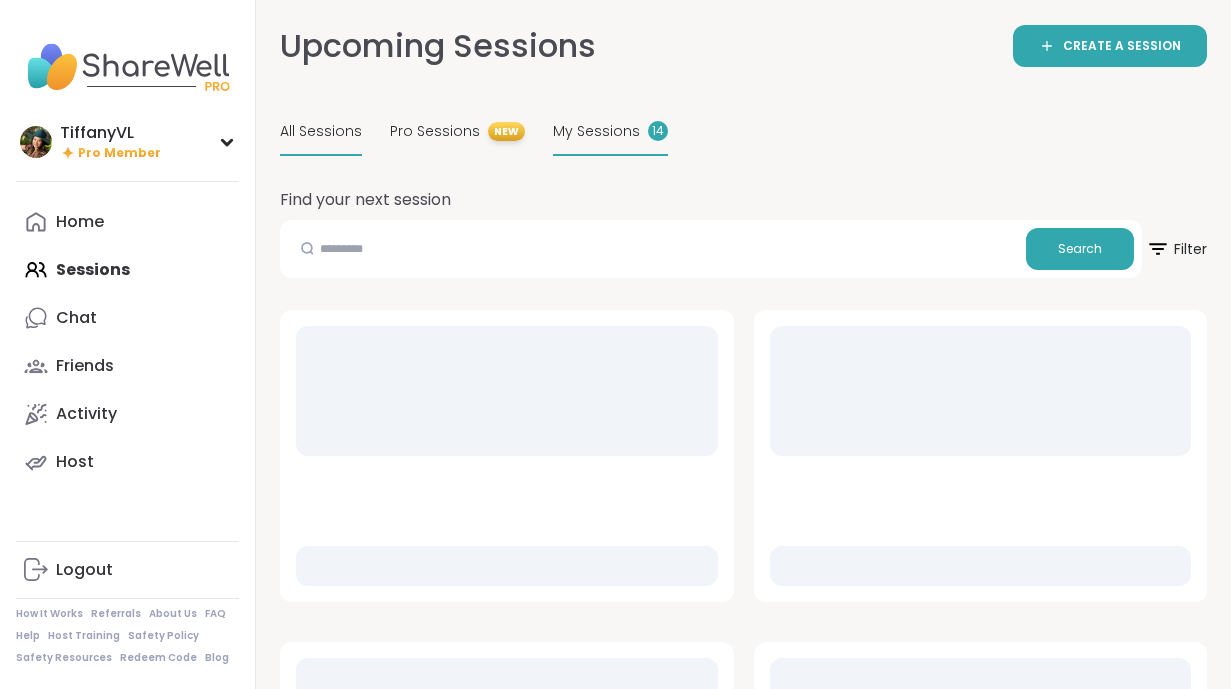 click on "My Sessions" at bounding box center (596, 131) 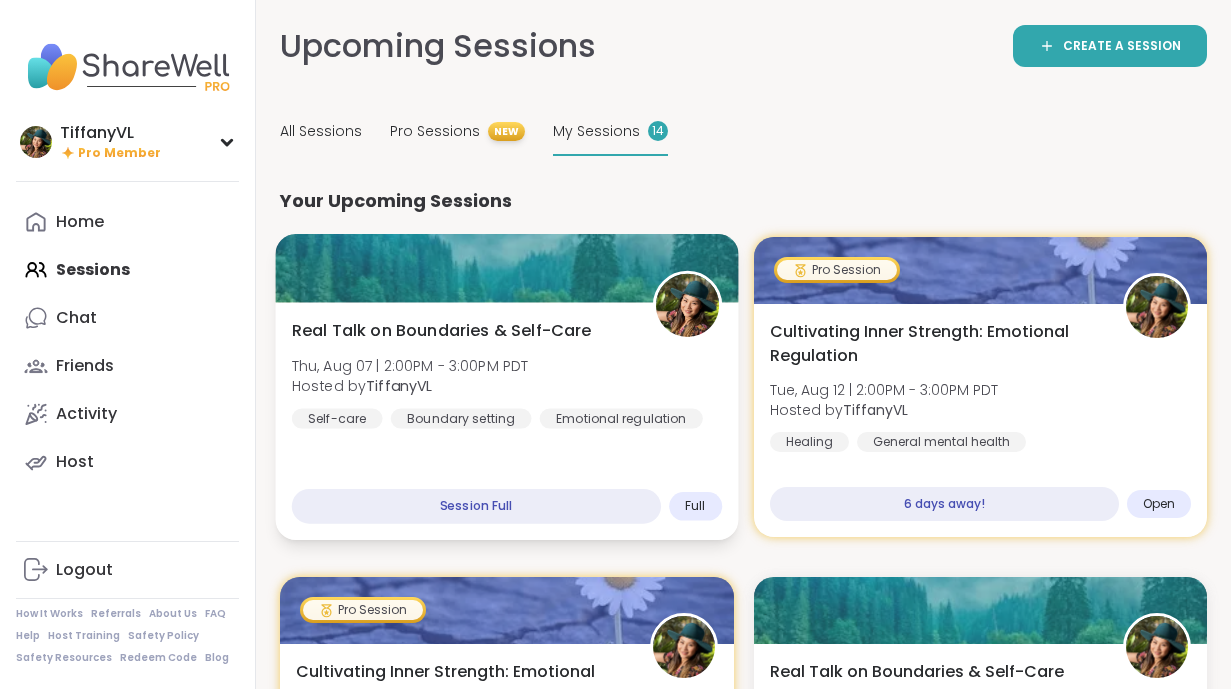 click at bounding box center (686, 305) 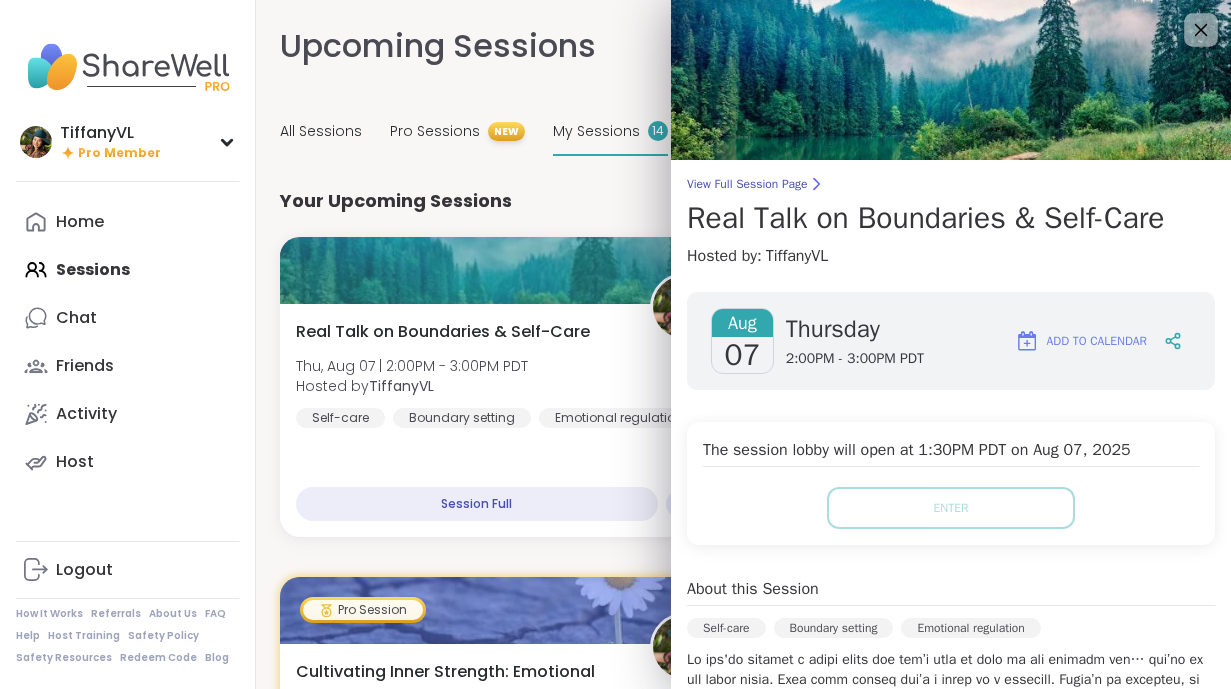 scroll, scrollTop: 0, scrollLeft: 0, axis: both 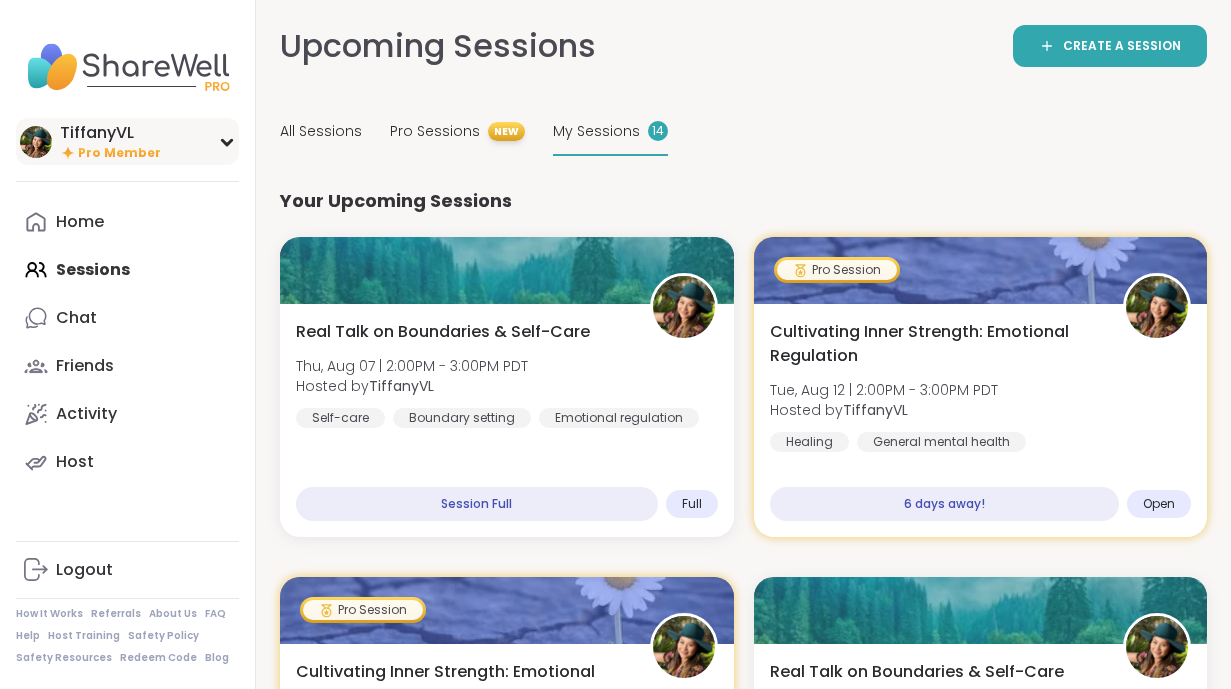 click on "Pro Member" at bounding box center (119, 153) 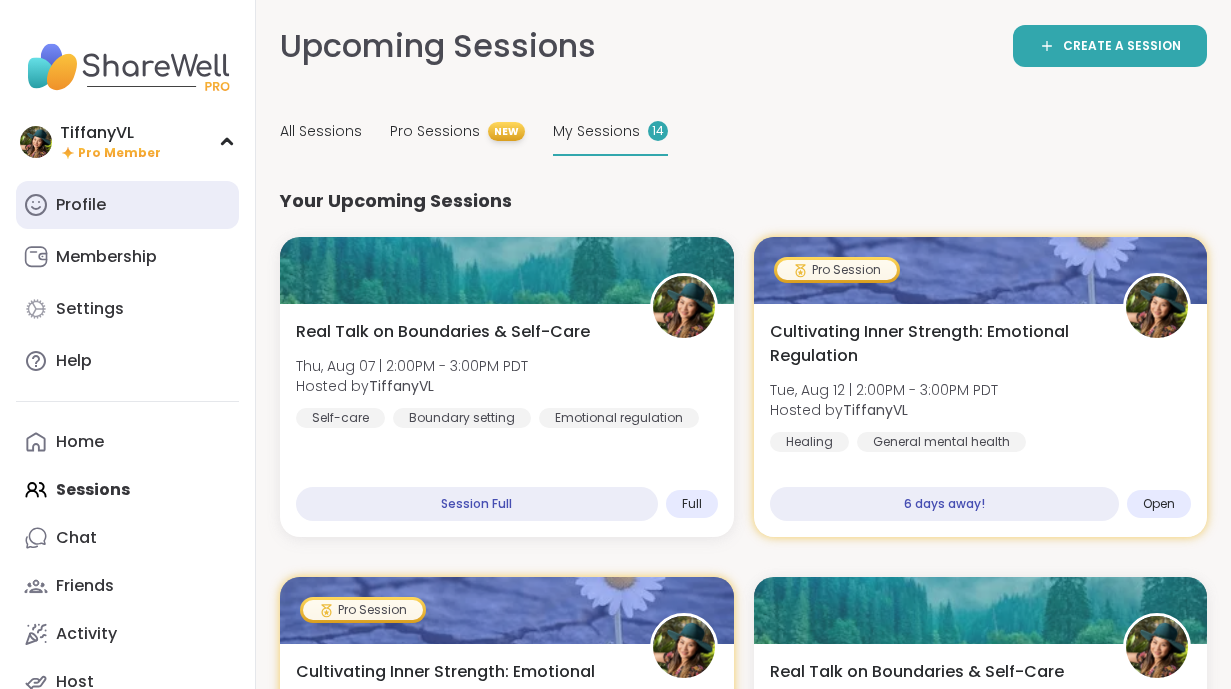 click on "Profile" at bounding box center (81, 205) 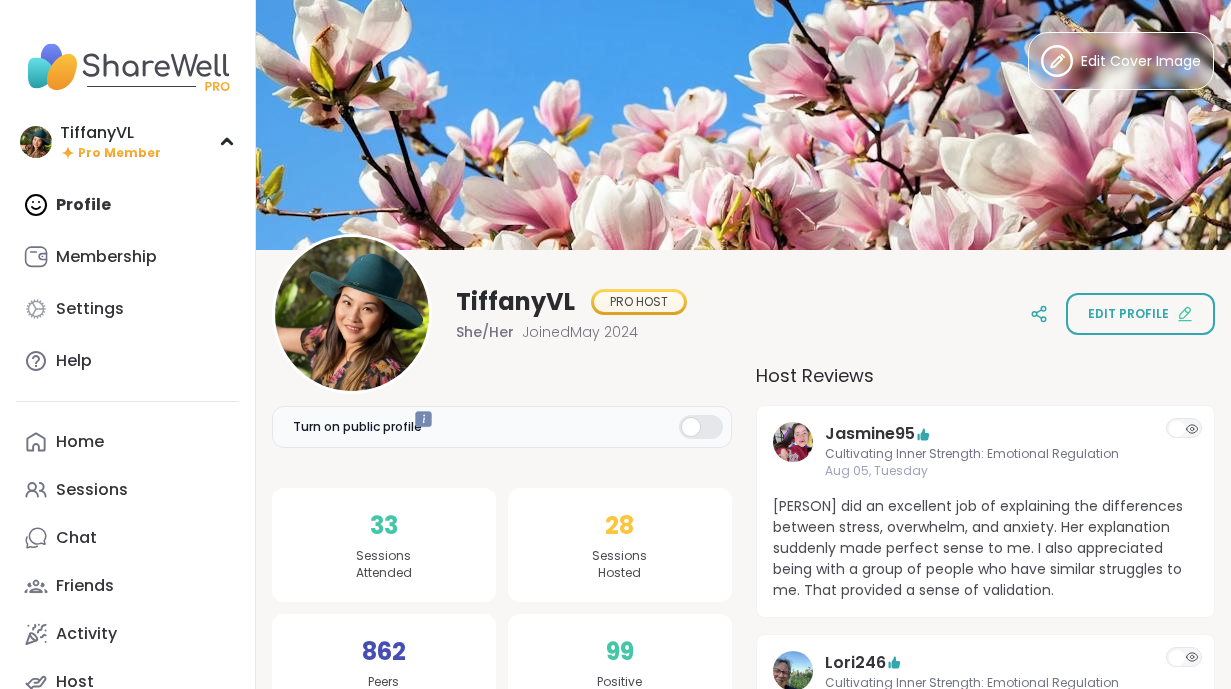 scroll, scrollTop: 0, scrollLeft: 0, axis: both 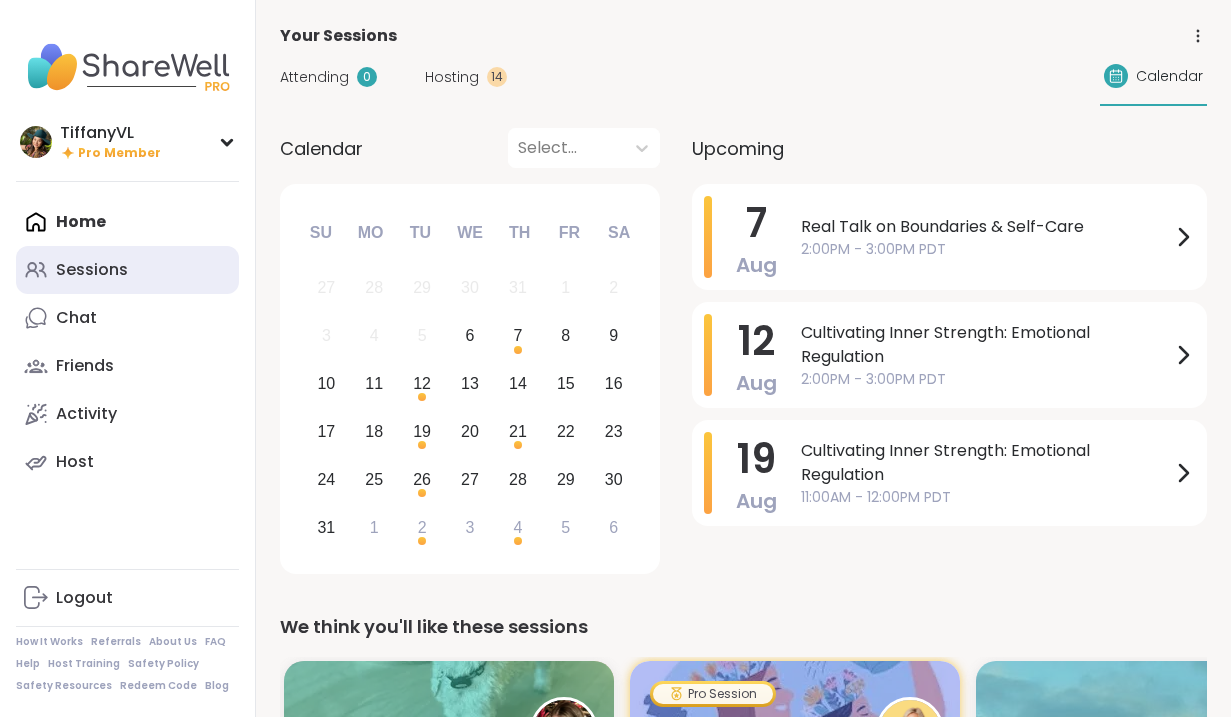 click on "Sessions" at bounding box center [127, 270] 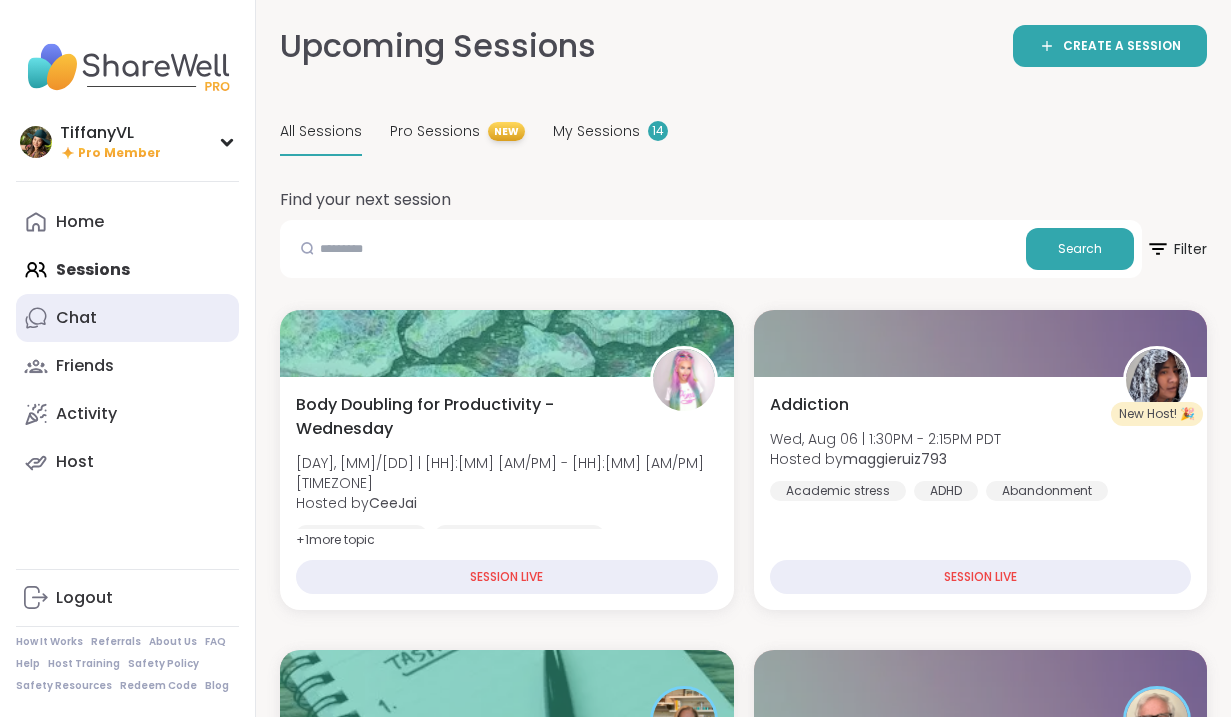click on "Chat" at bounding box center (127, 318) 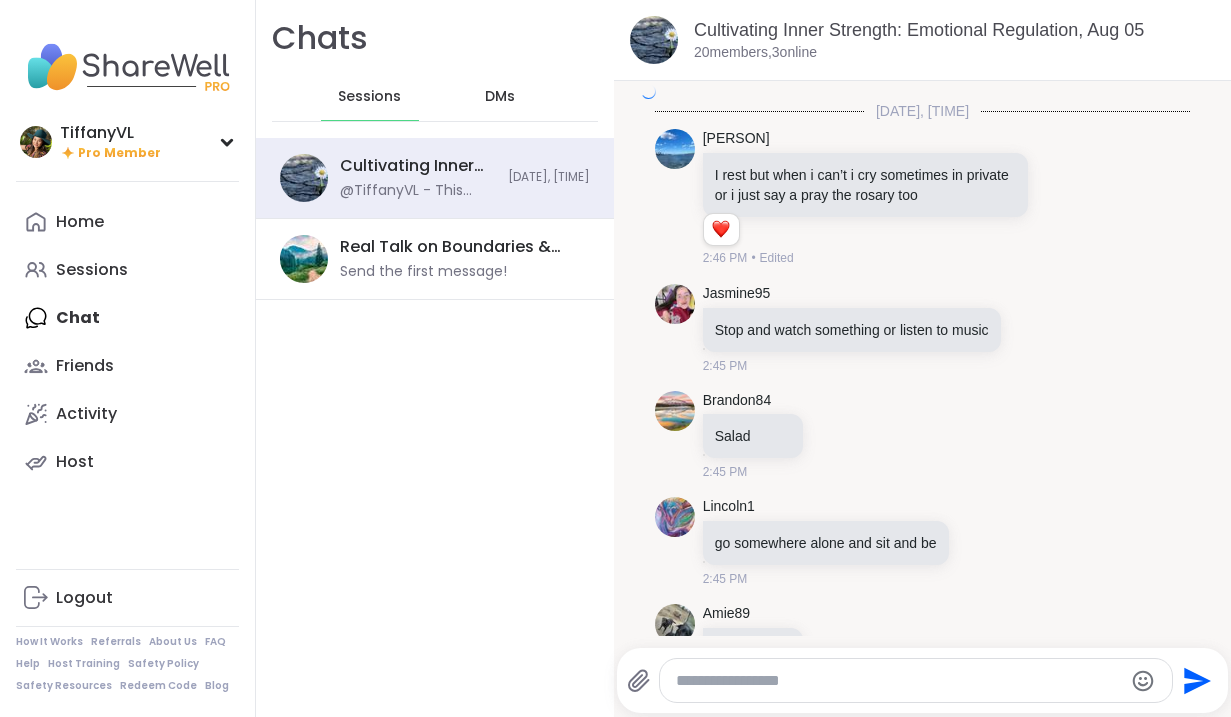 scroll, scrollTop: 3719, scrollLeft: 0, axis: vertical 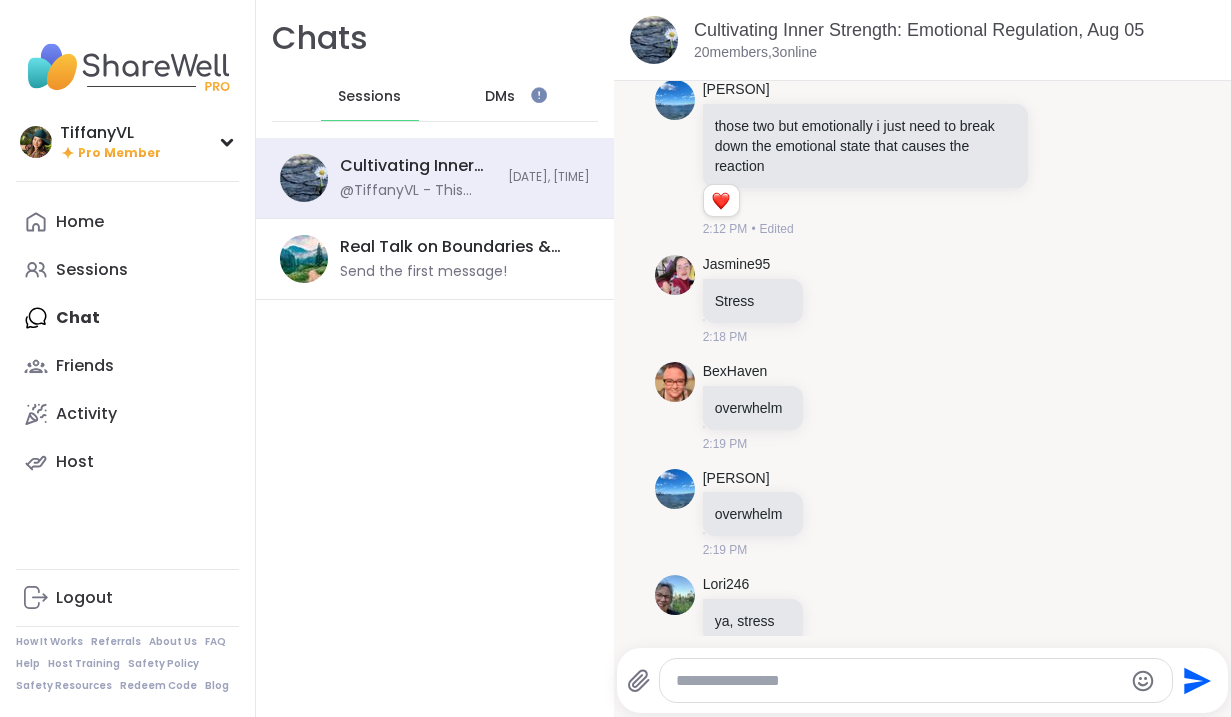 click on "DMs" at bounding box center [500, 97] 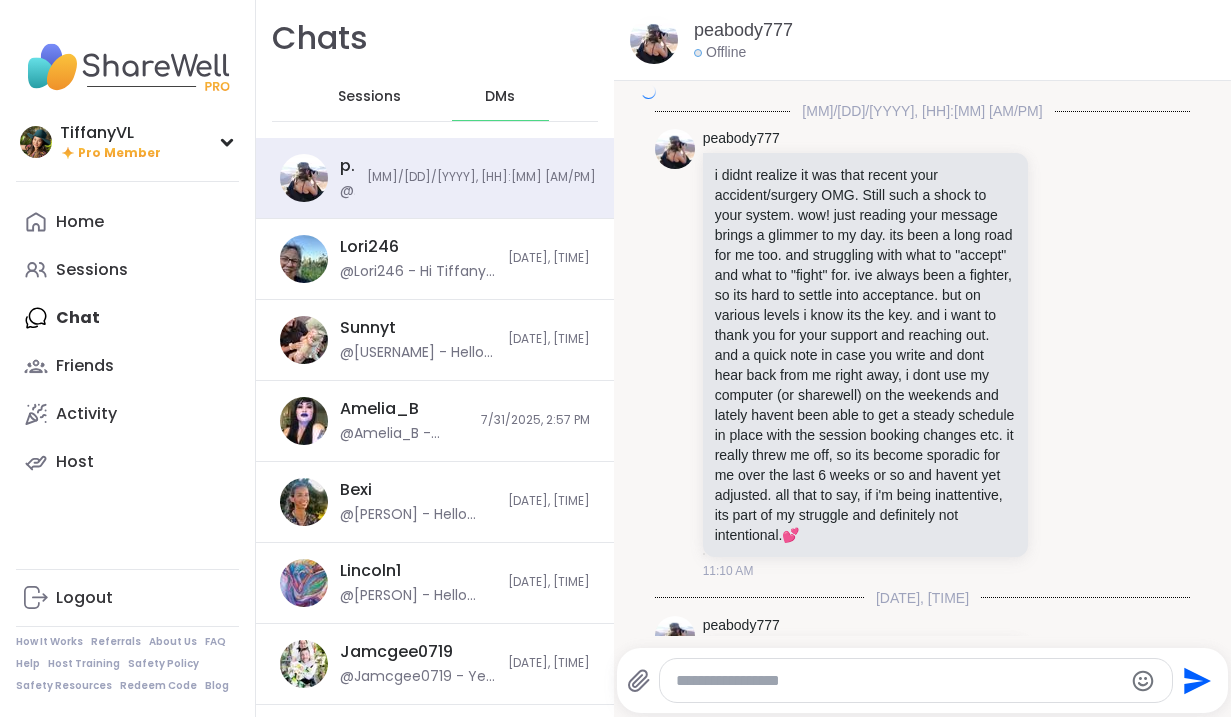 scroll, scrollTop: 6647, scrollLeft: 0, axis: vertical 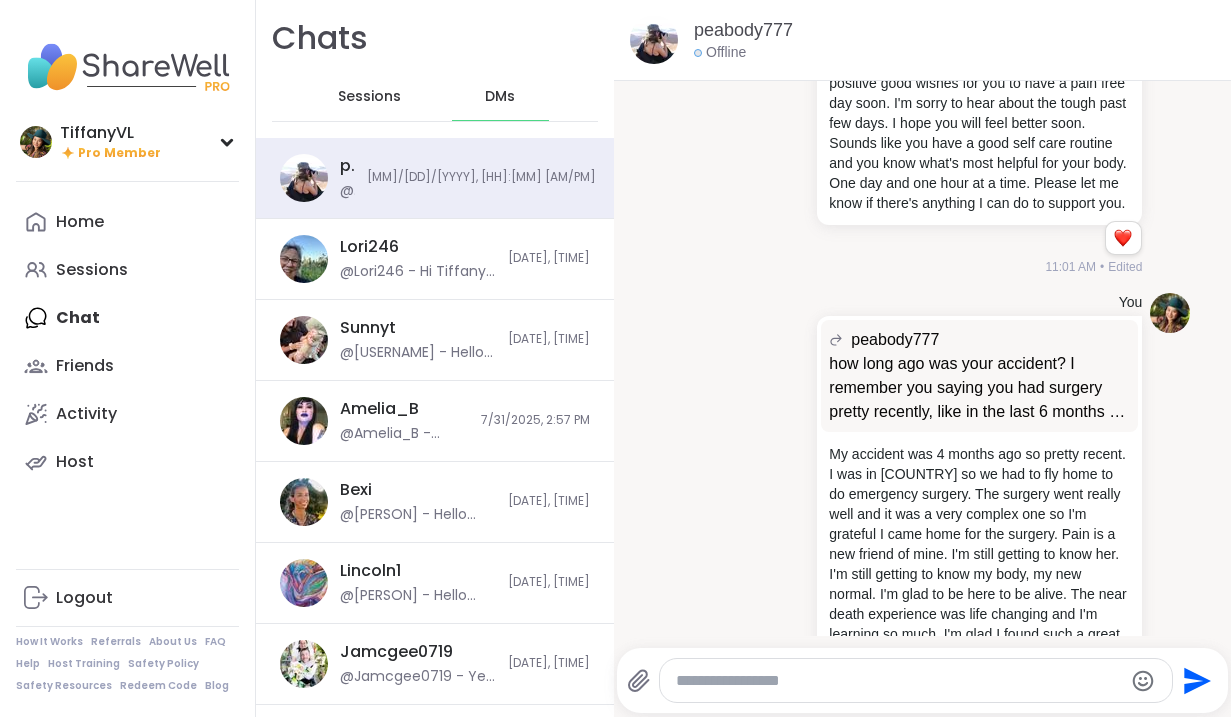 click on "Sessions" at bounding box center [370, 97] 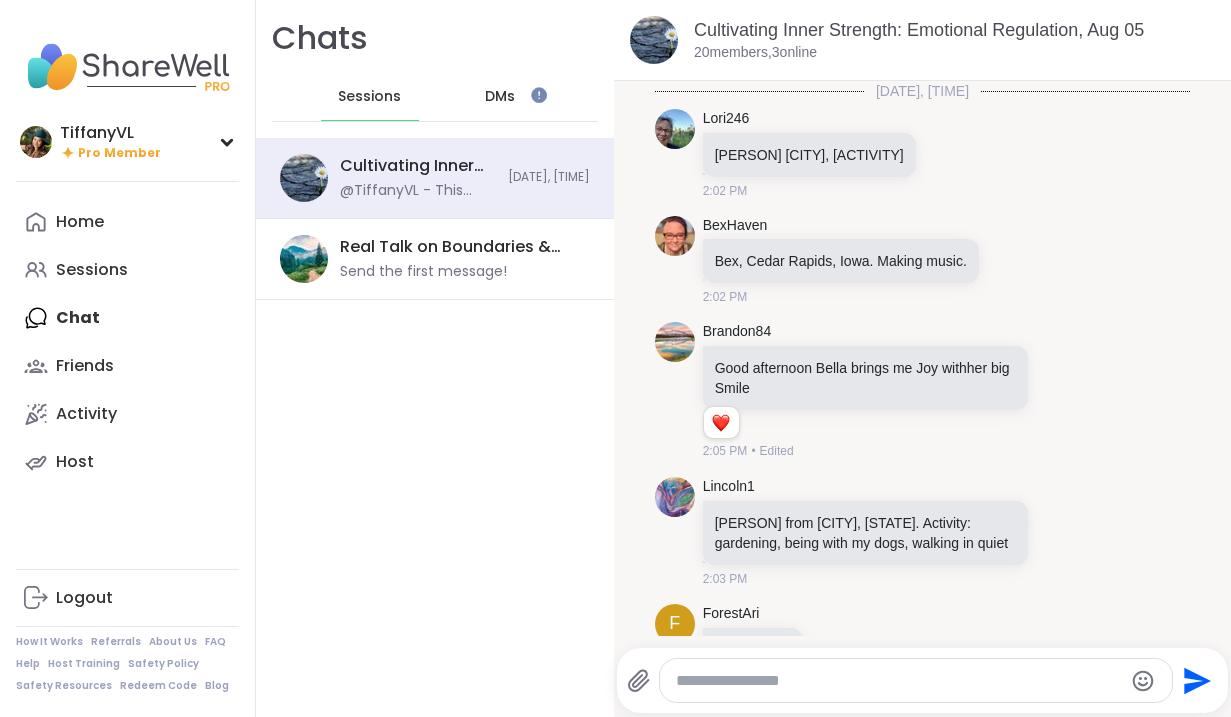 scroll, scrollTop: 0, scrollLeft: 0, axis: both 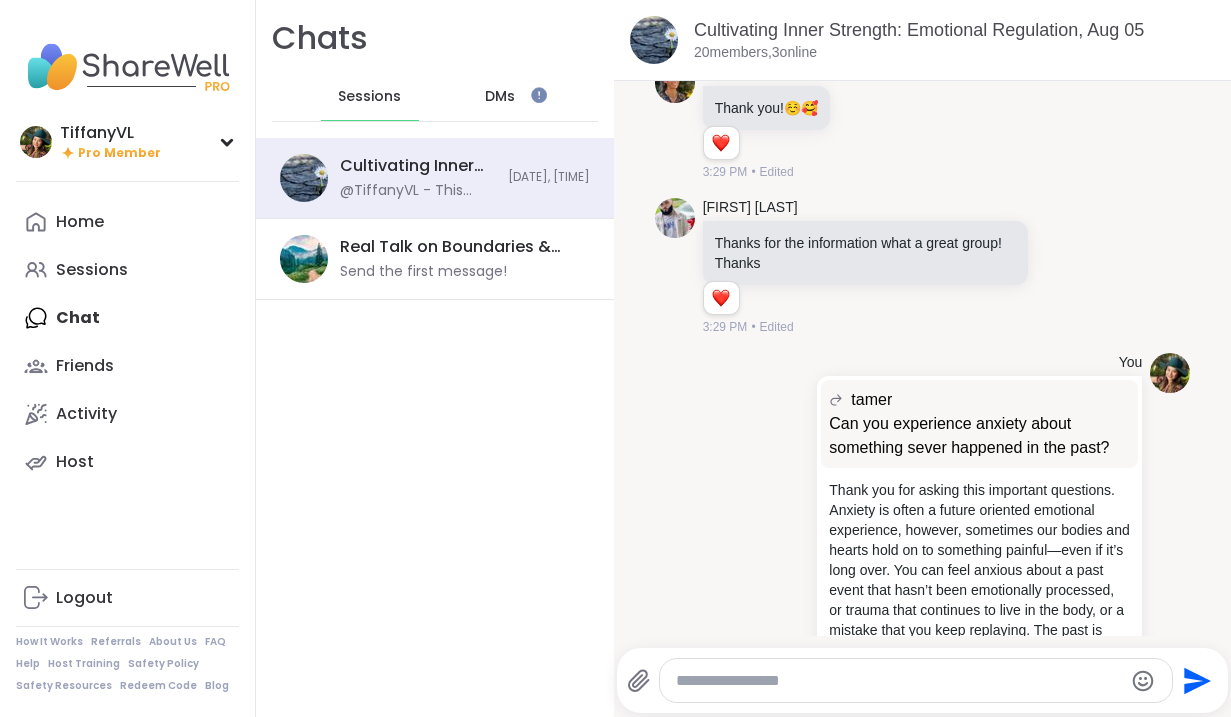 click on "DMs" at bounding box center (500, 97) 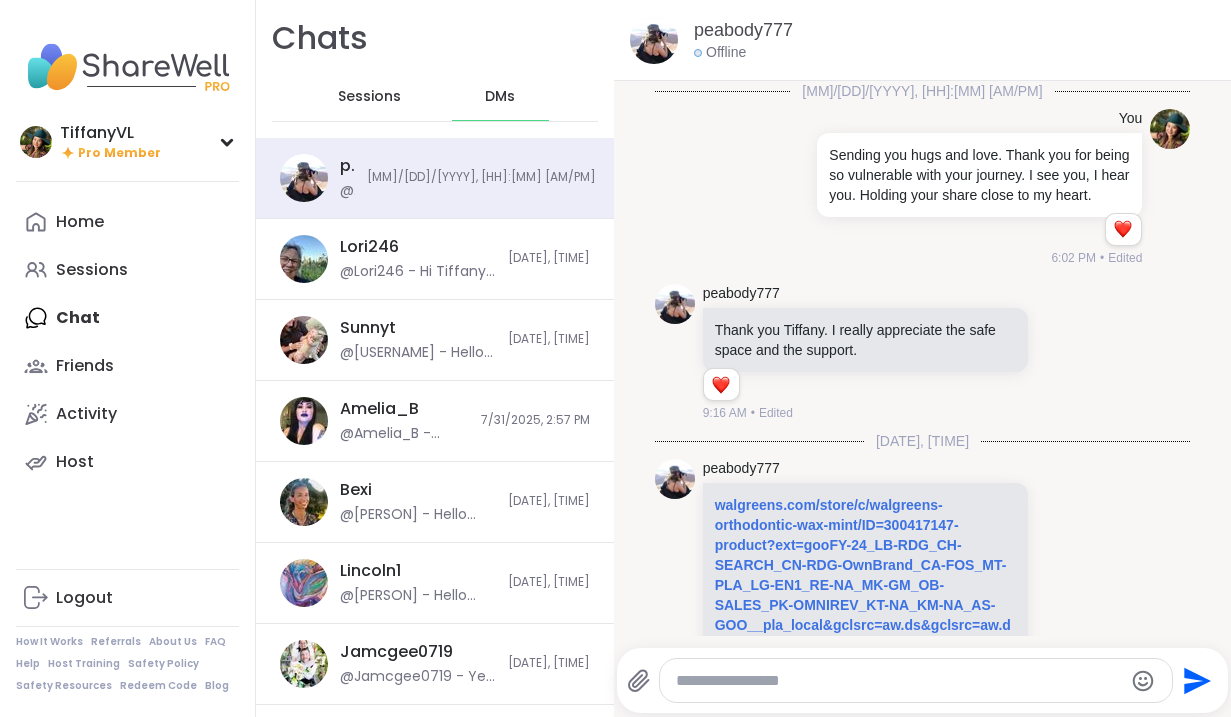 scroll, scrollTop: 14363, scrollLeft: 0, axis: vertical 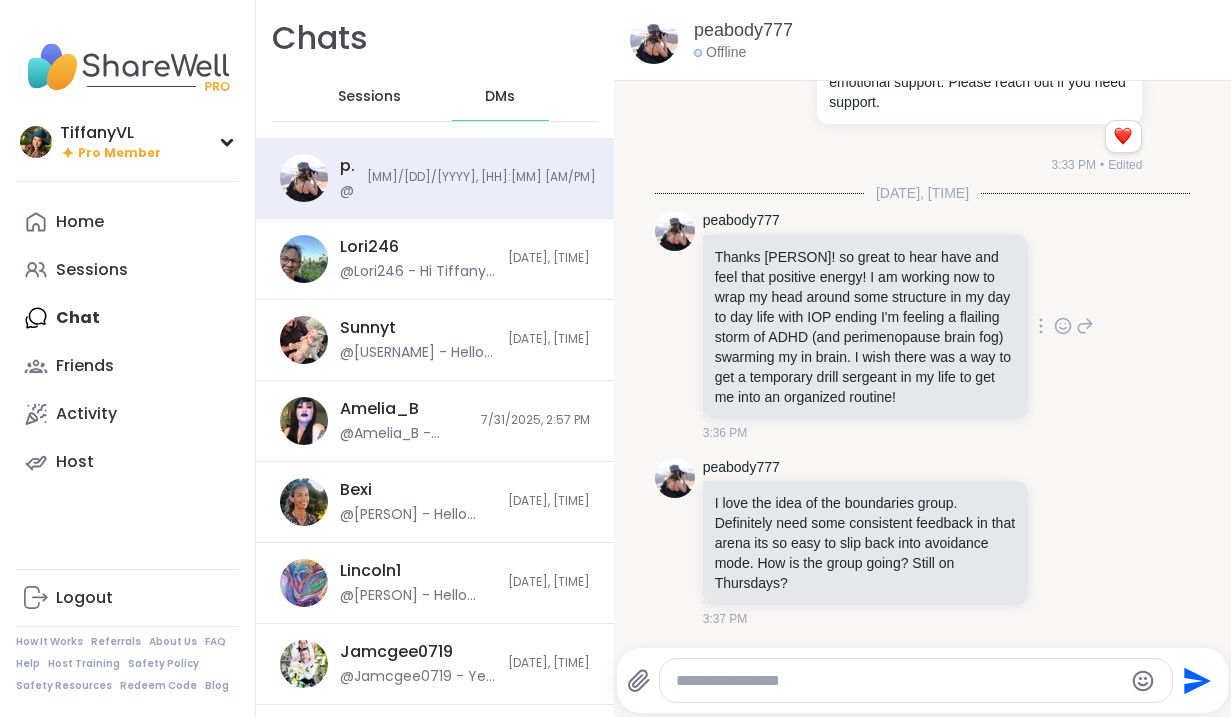click 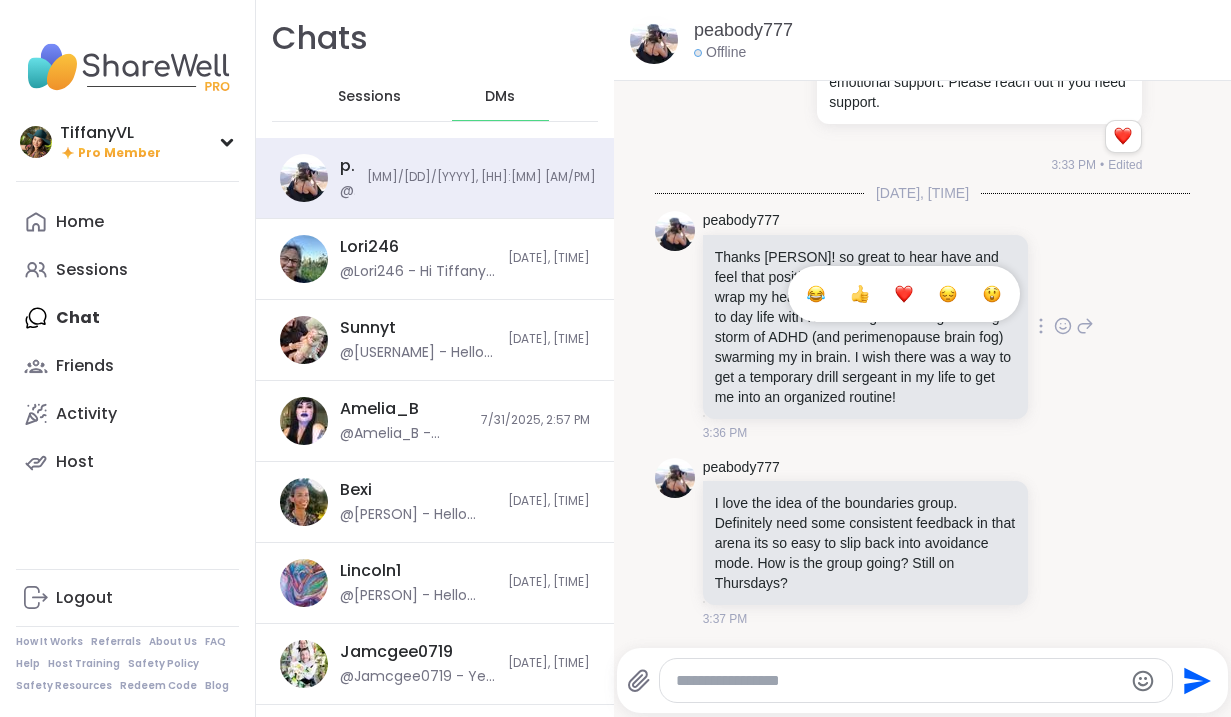 click at bounding box center [904, 294] 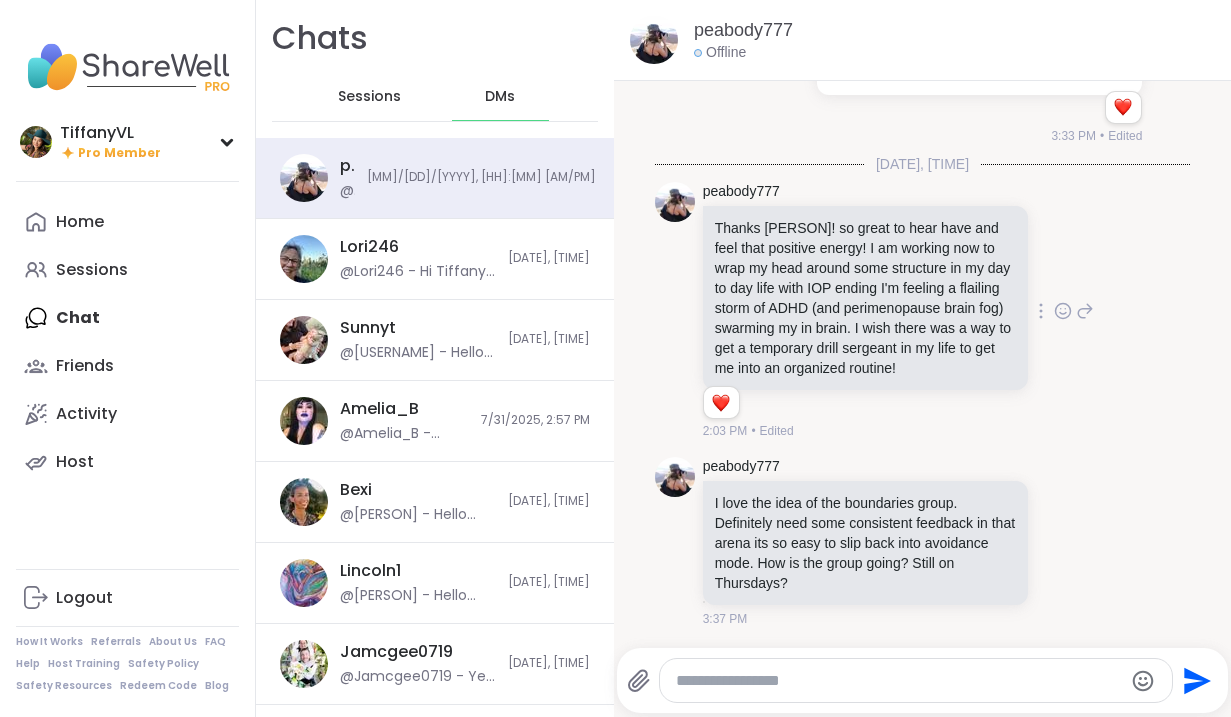 click 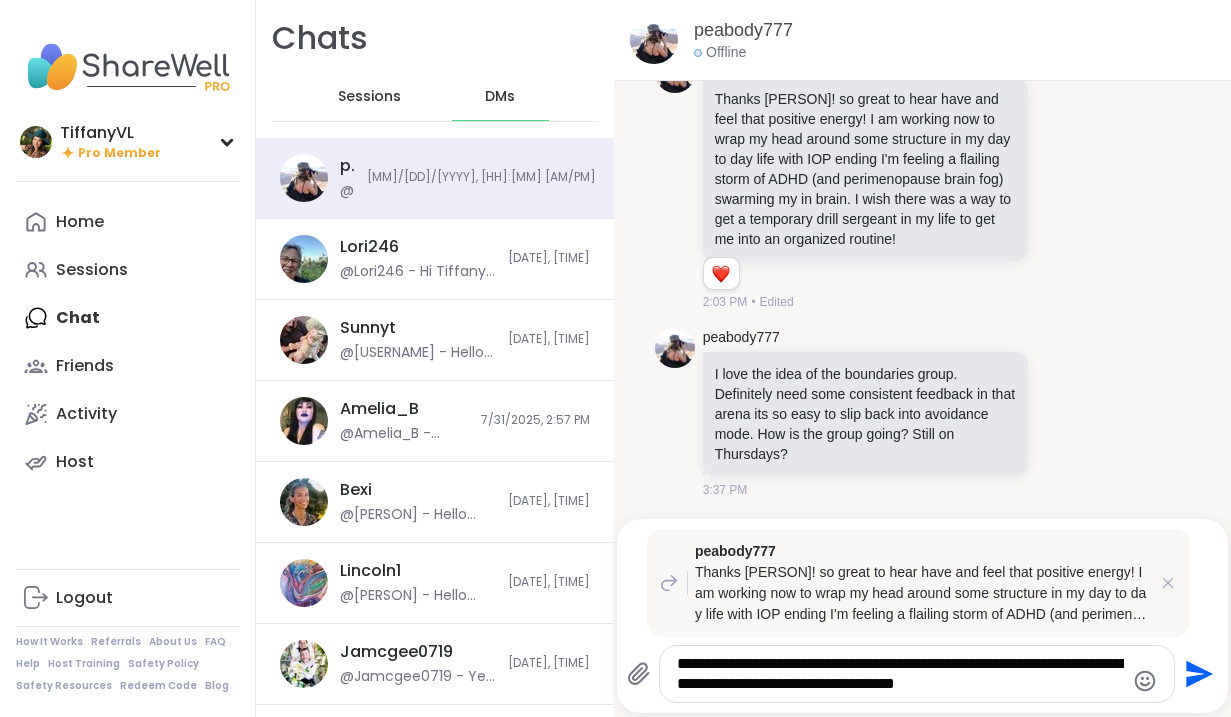 click on "**********" at bounding box center [900, 674] 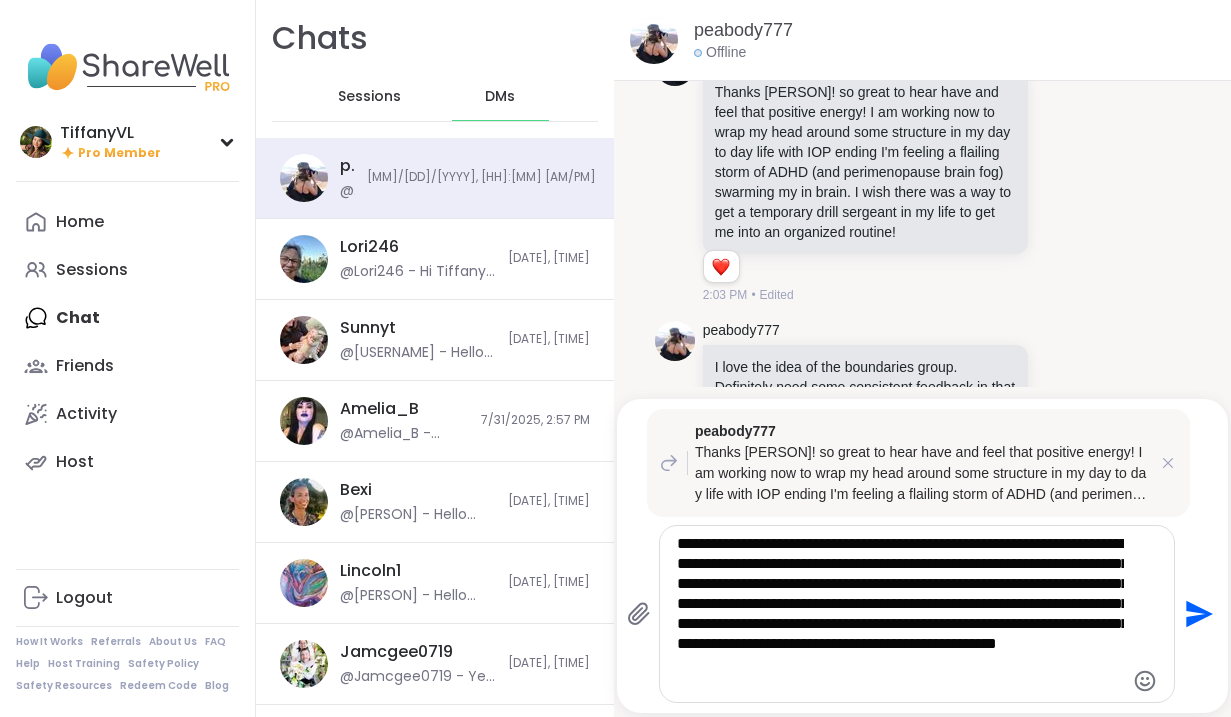 type on "**********" 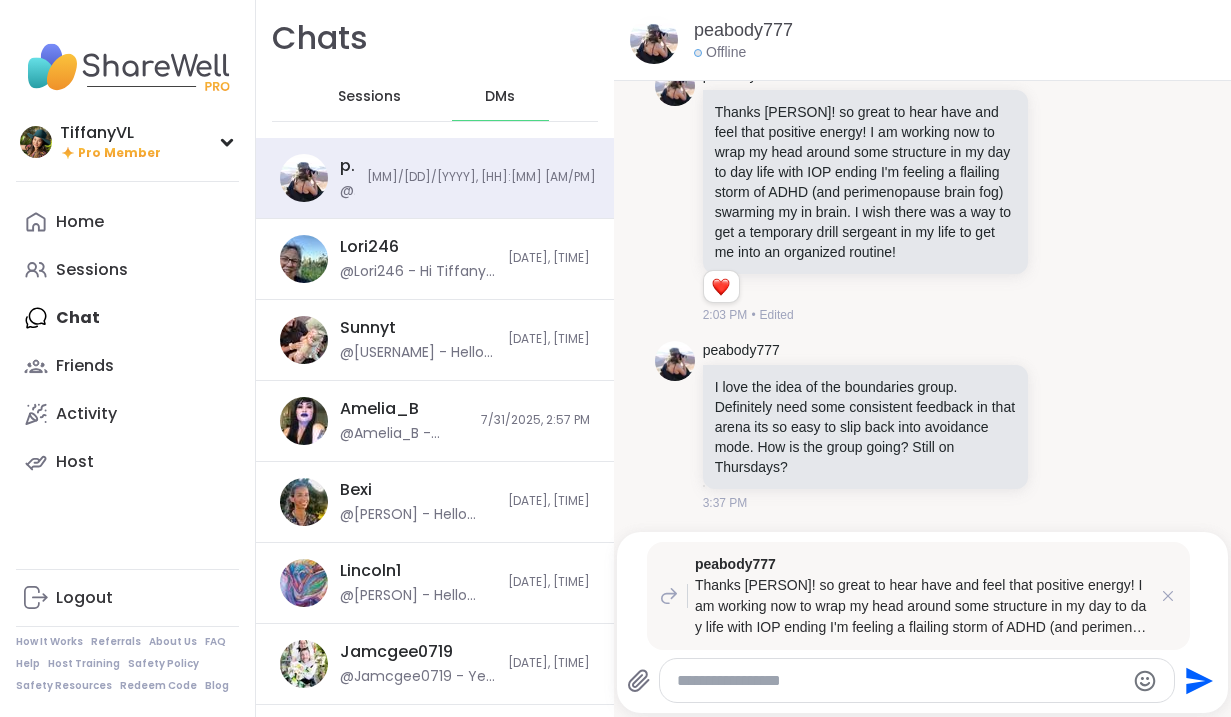 scroll, scrollTop: 14813, scrollLeft: 0, axis: vertical 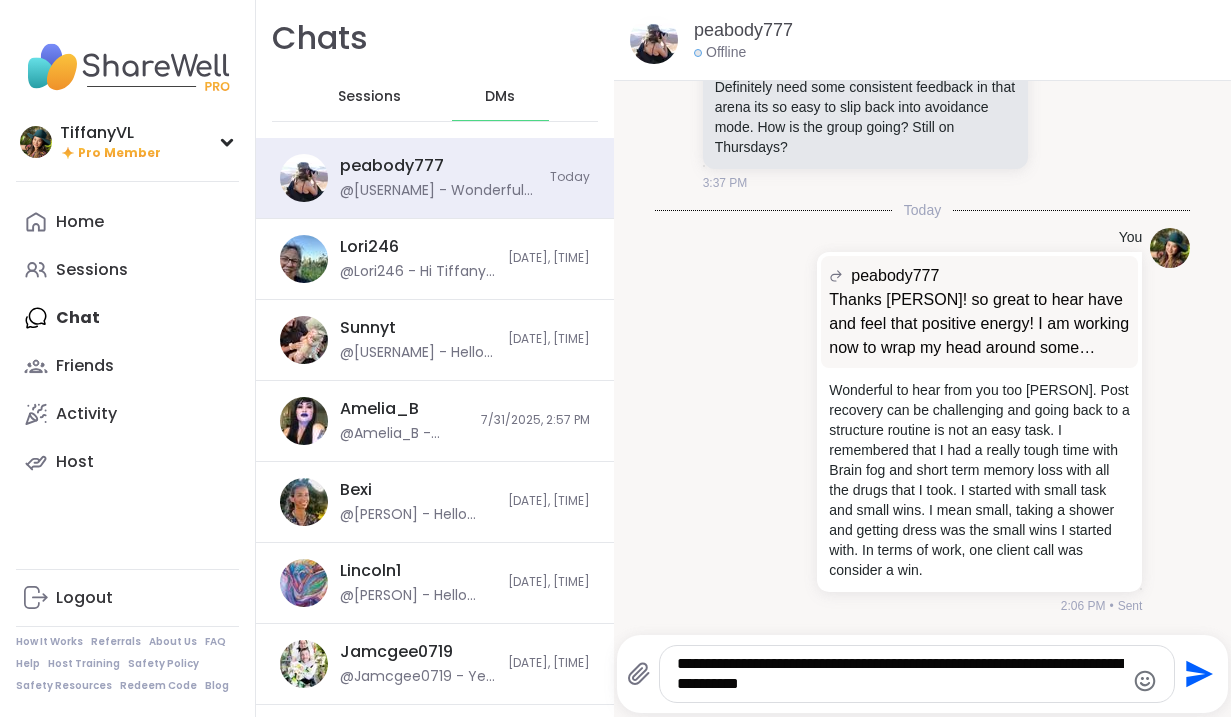 type on "**********" 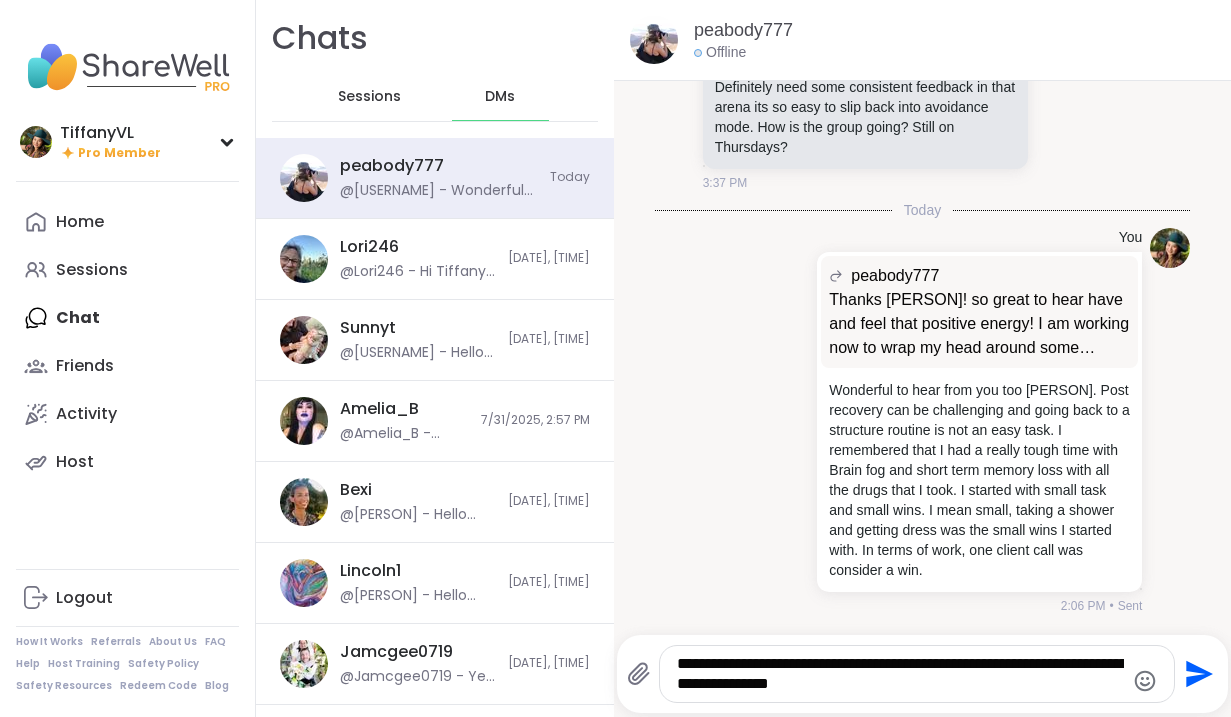 type 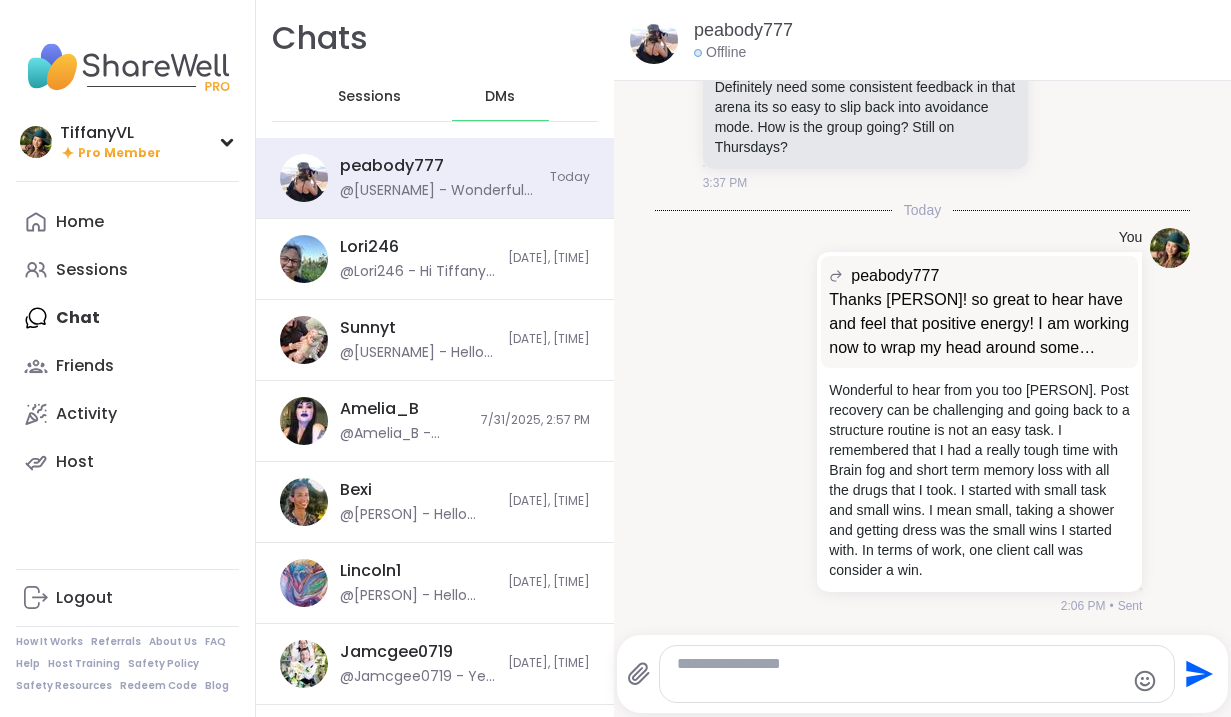 scroll, scrollTop: 14939, scrollLeft: 0, axis: vertical 